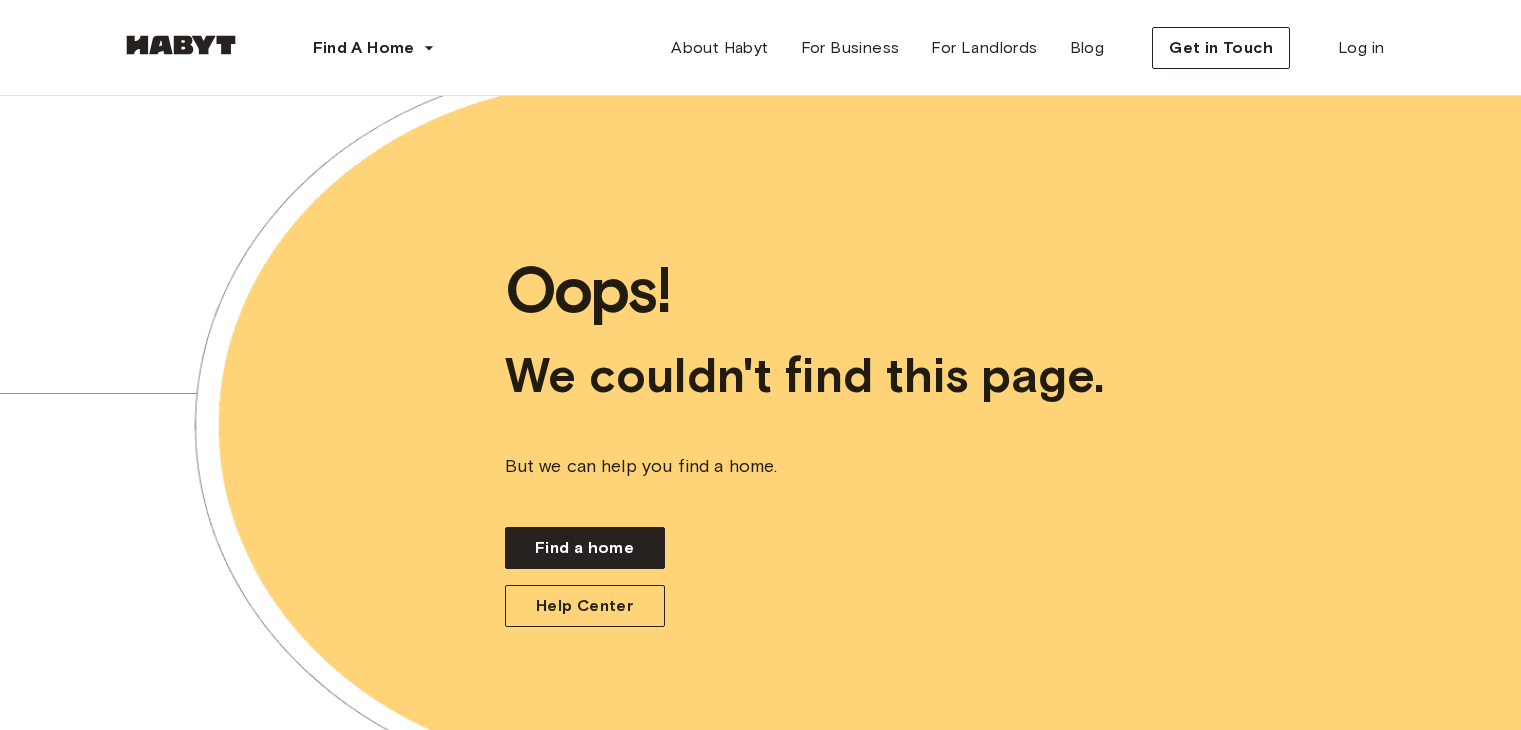 scroll, scrollTop: 0, scrollLeft: 0, axis: both 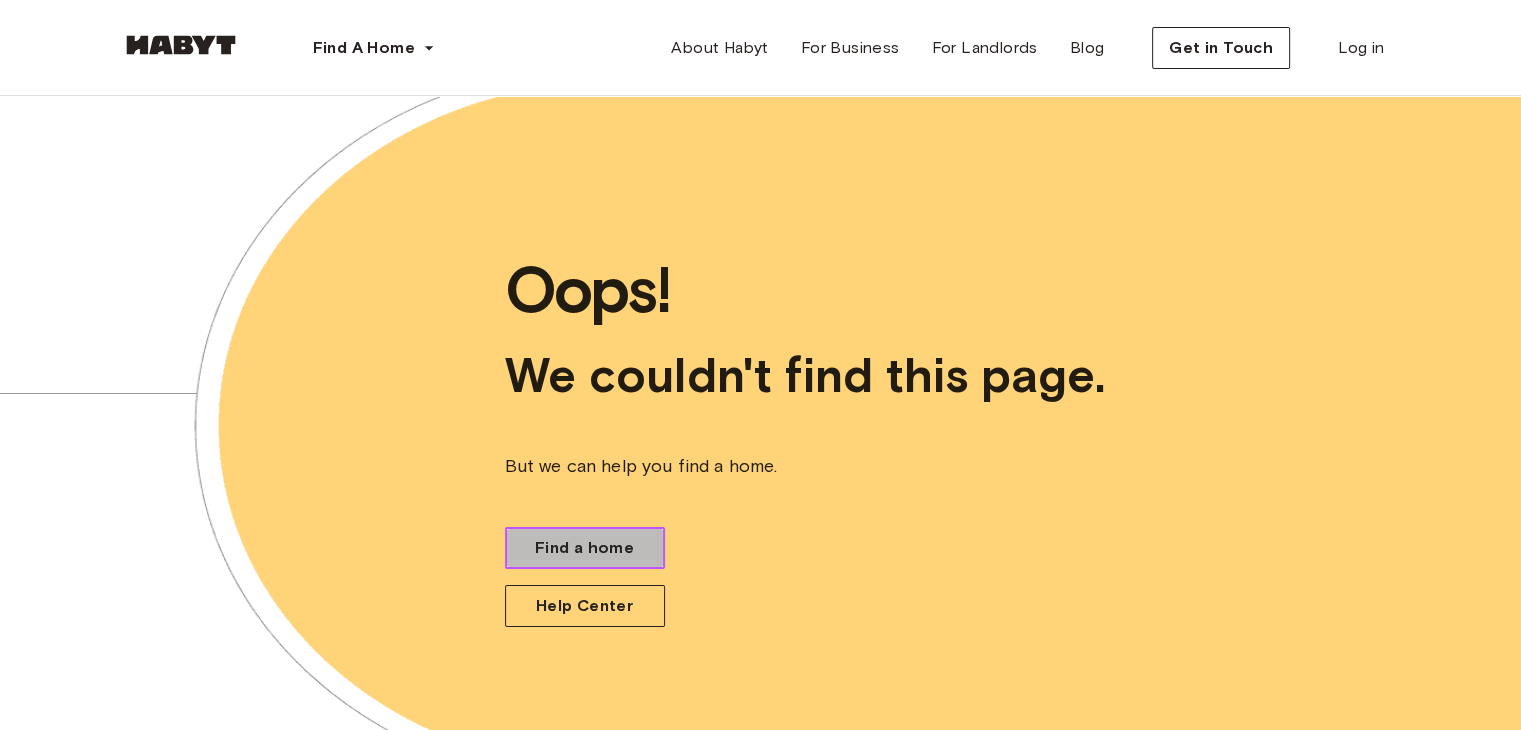 click on "Find a home" at bounding box center [584, 548] 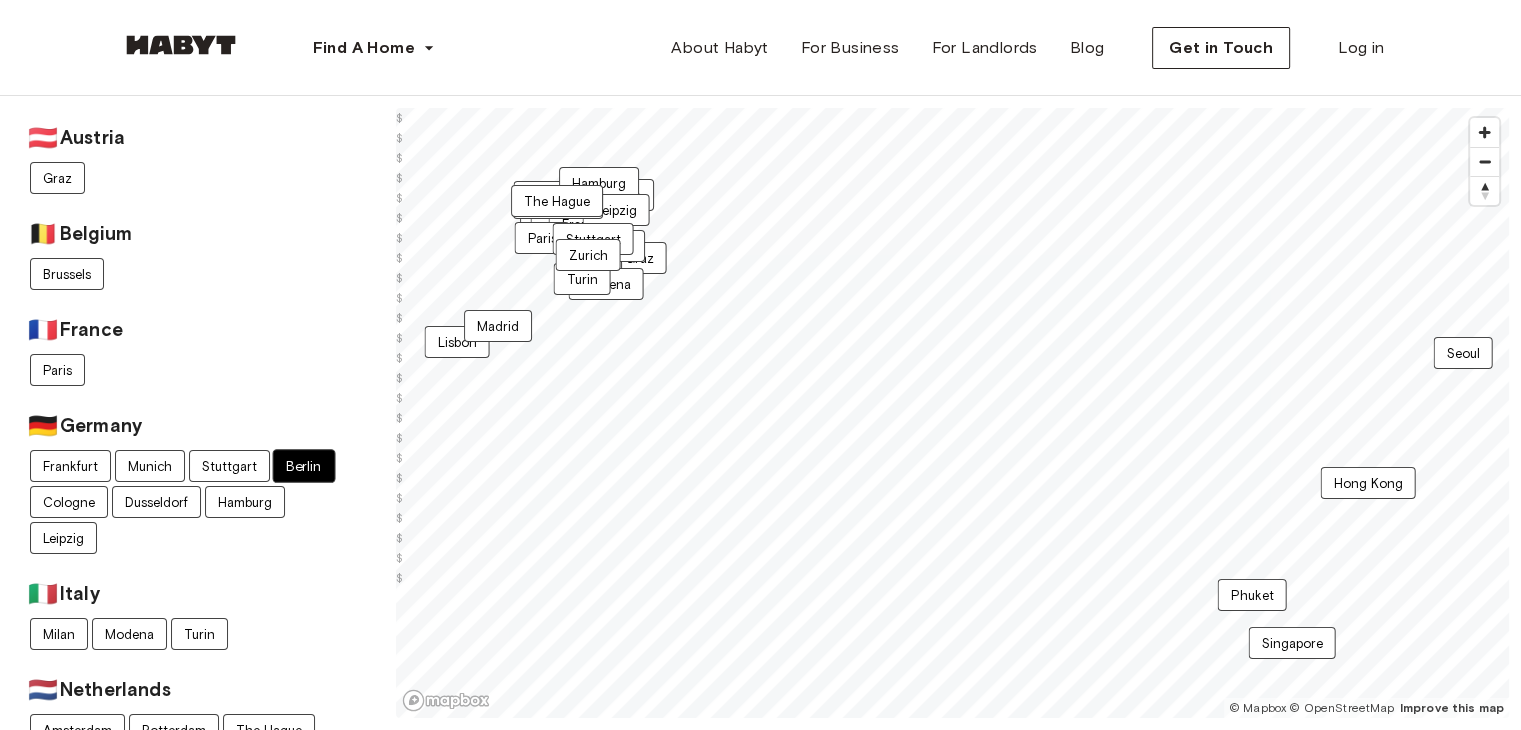 click on "Berlin" at bounding box center [304, 466] 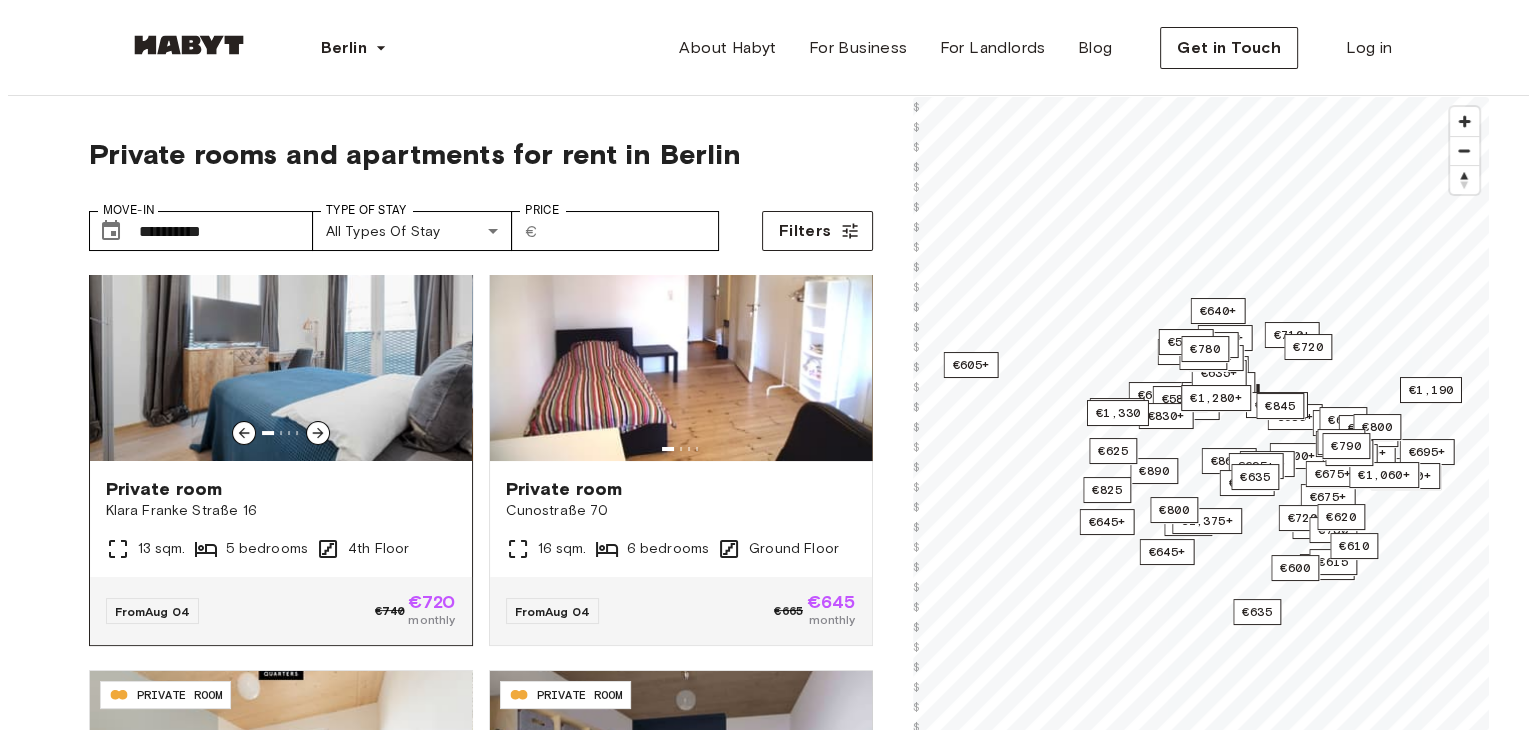 scroll, scrollTop: 56, scrollLeft: 0, axis: vertical 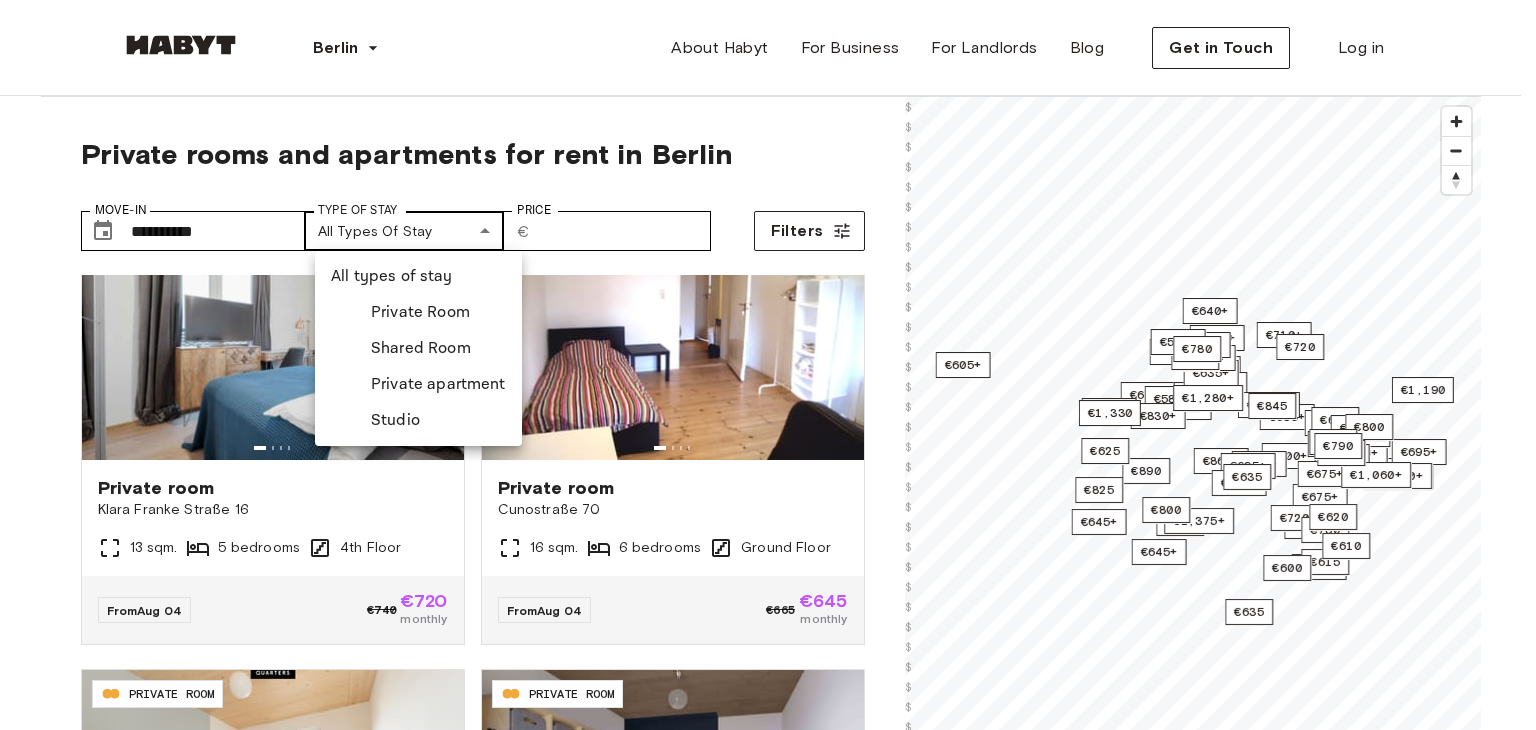 click on "**********" at bounding box center [768, 2372] 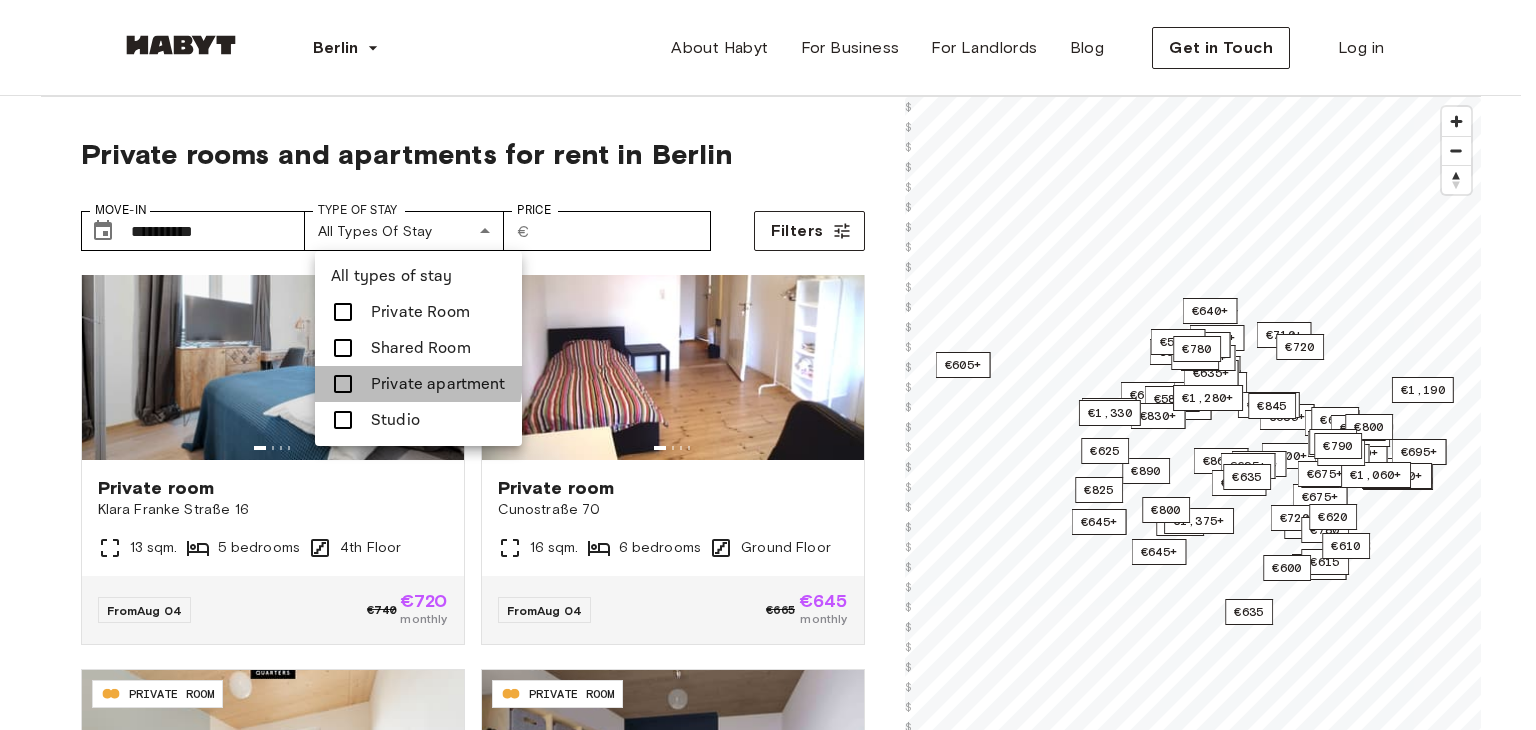 click on "Private apartment" at bounding box center [438, 384] 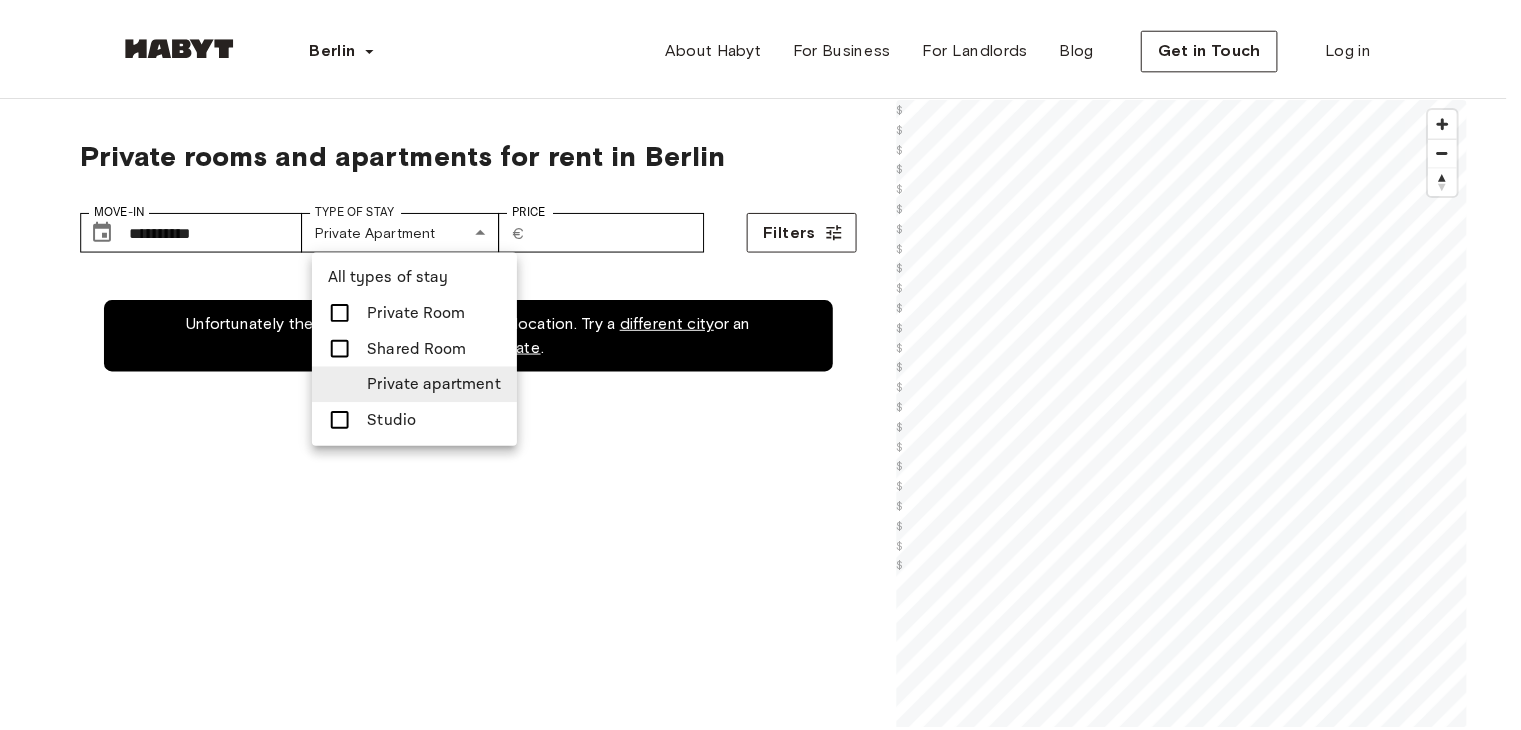 scroll, scrollTop: 0, scrollLeft: 0, axis: both 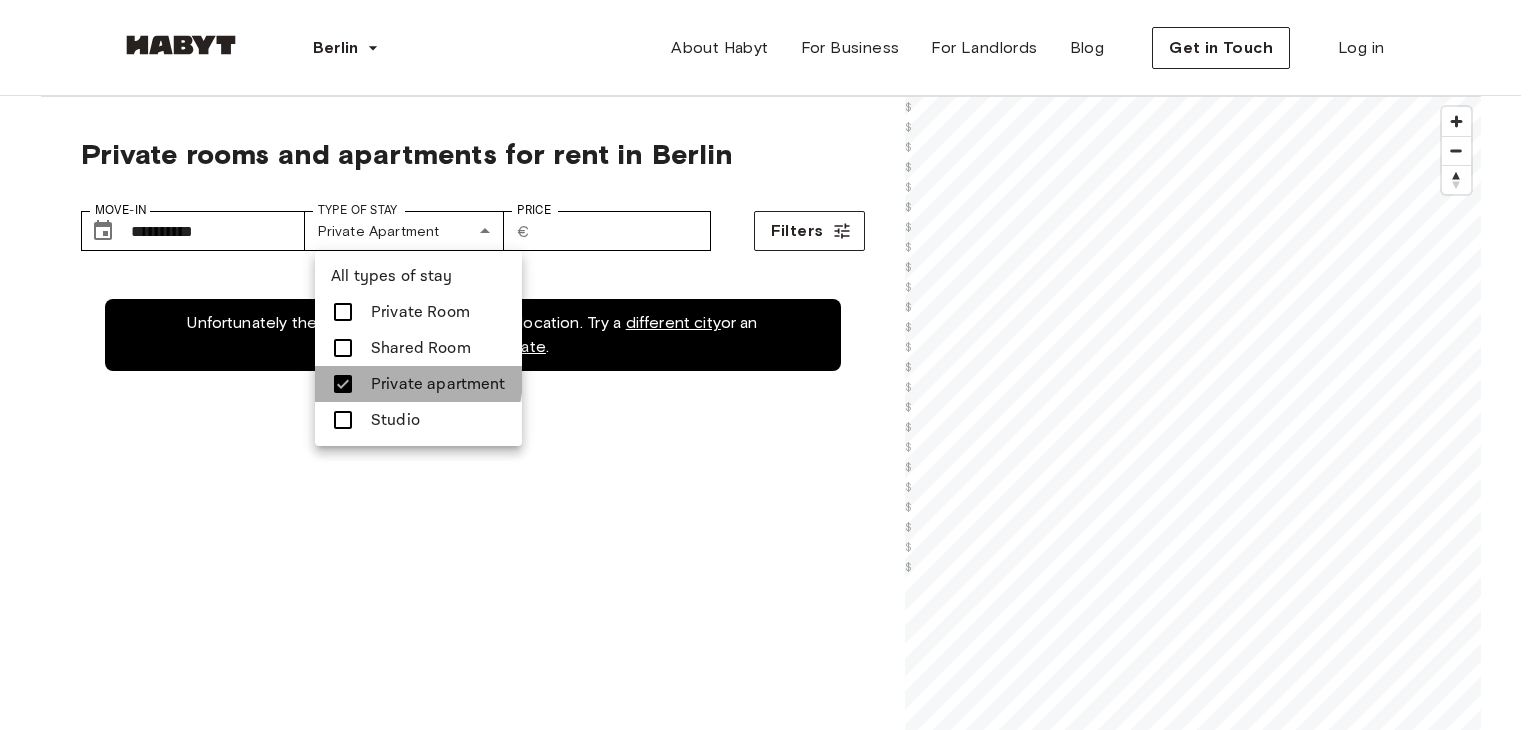 click on "Private apartment" at bounding box center [438, 384] 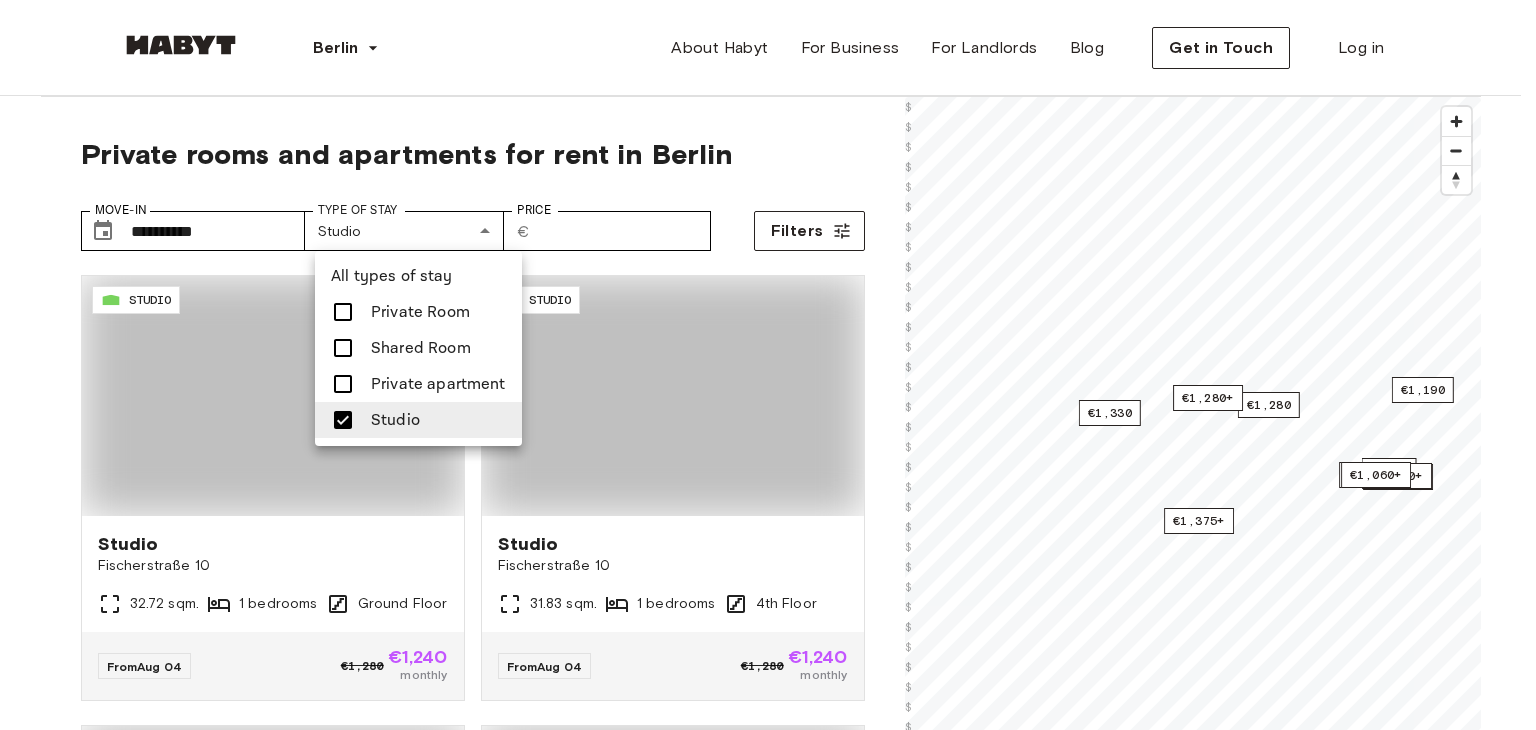 type on "******" 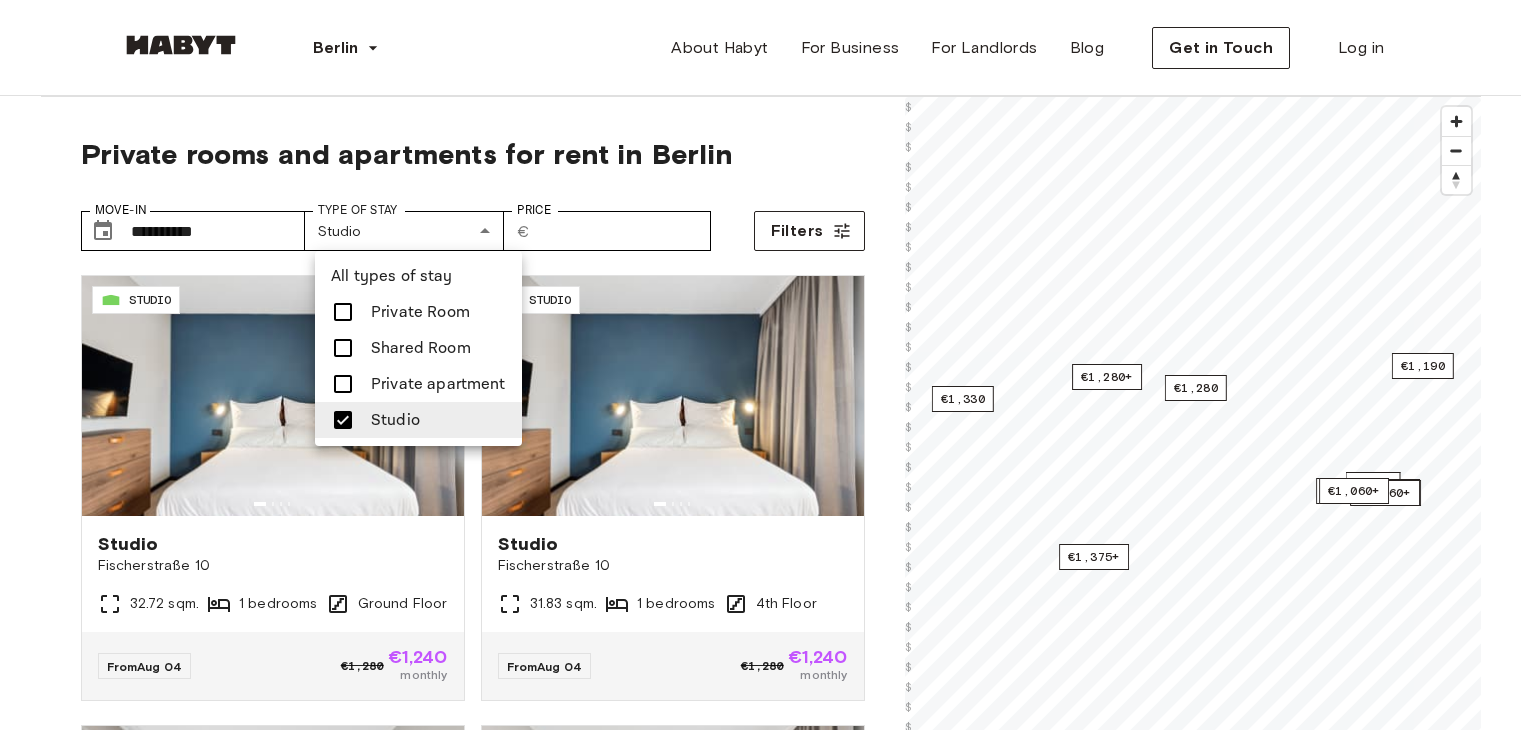 click at bounding box center (768, 365) 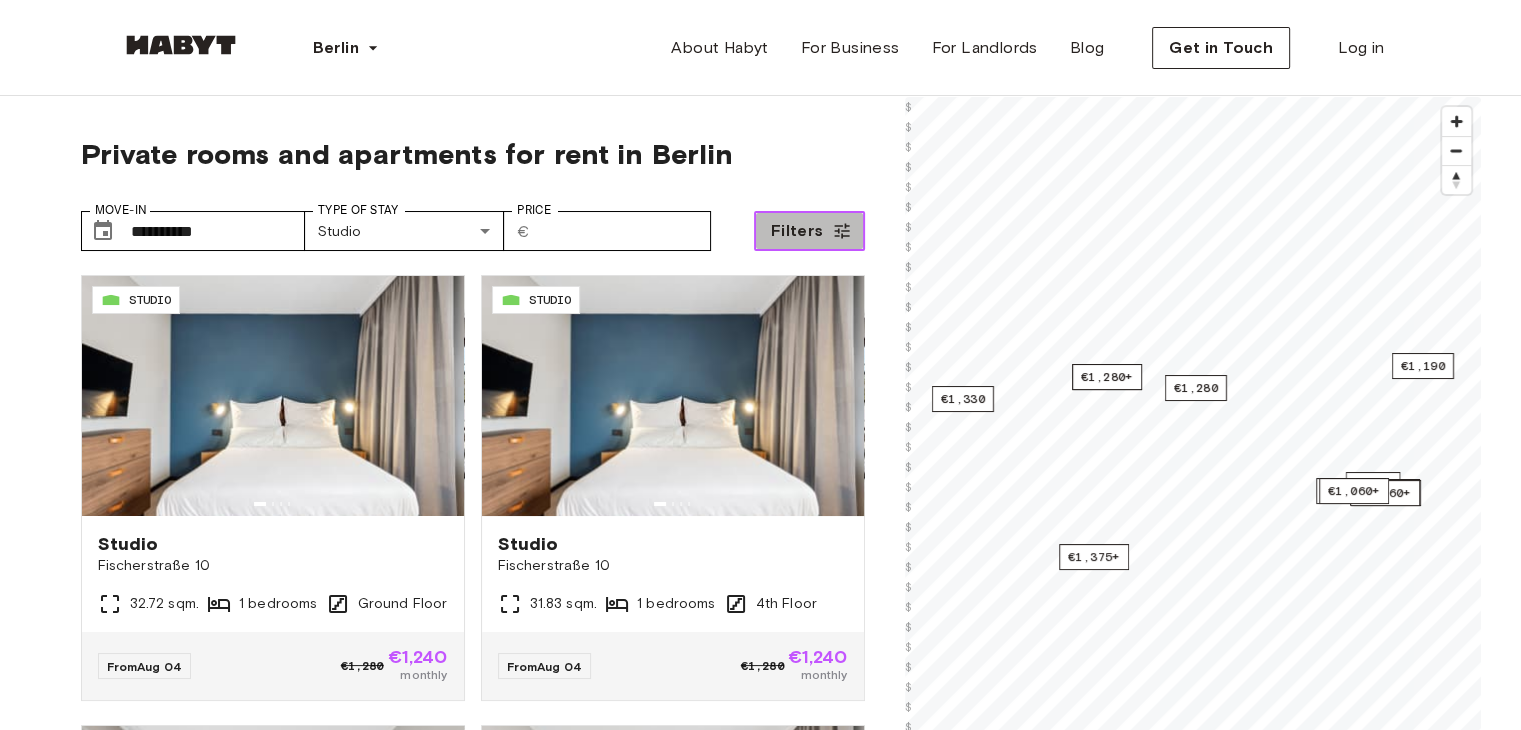 click 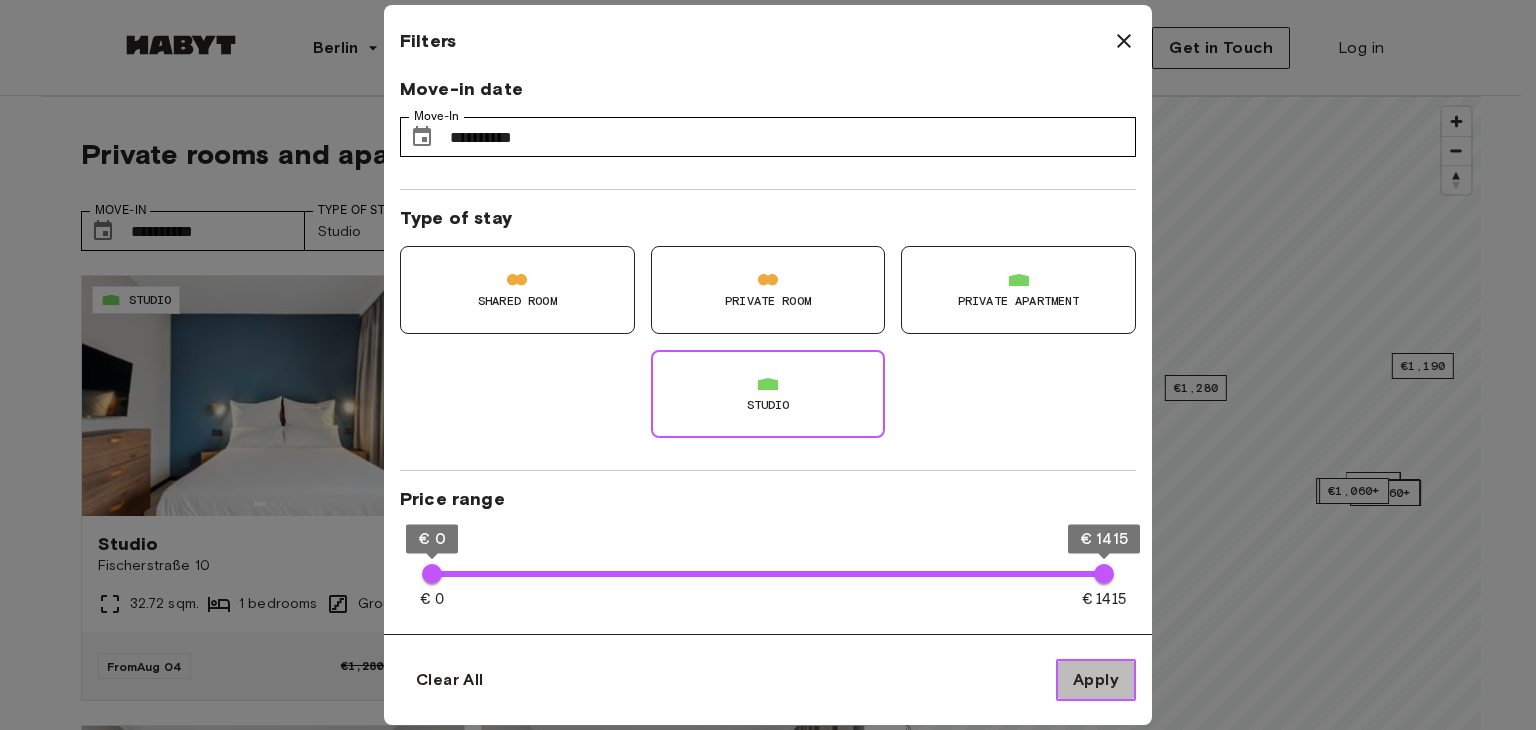 click on "Apply" at bounding box center [1096, 680] 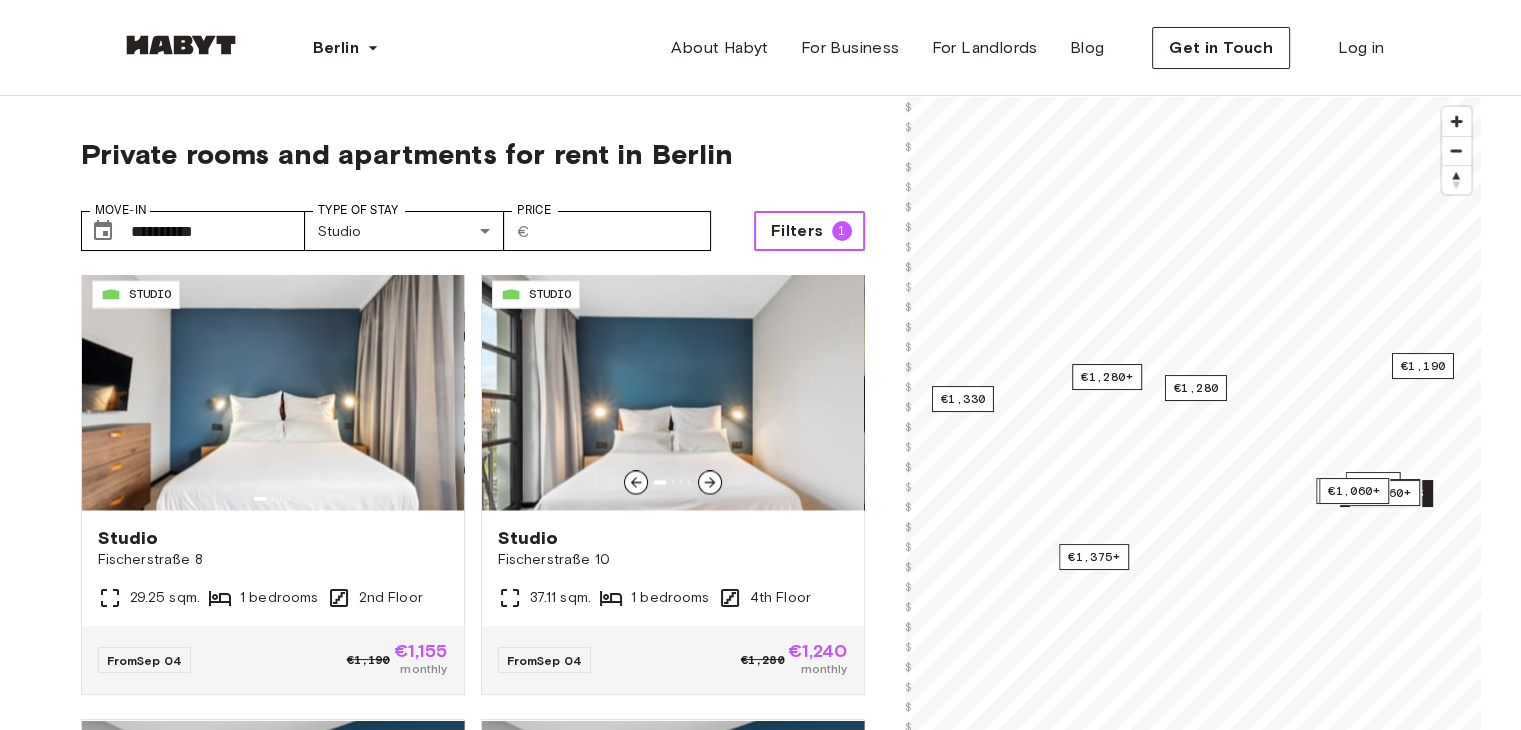 scroll, scrollTop: 3871, scrollLeft: 0, axis: vertical 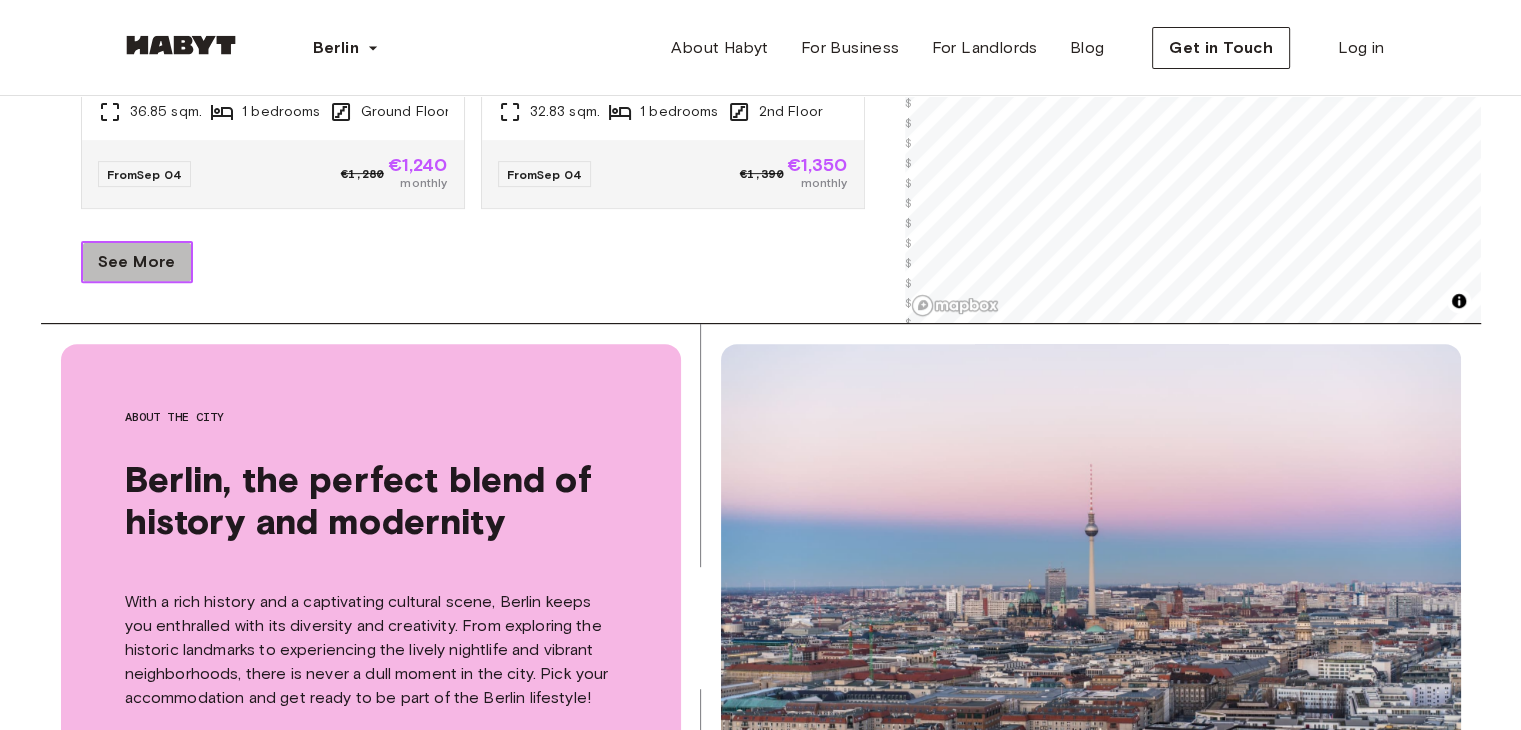 click on "See More" at bounding box center [137, 262] 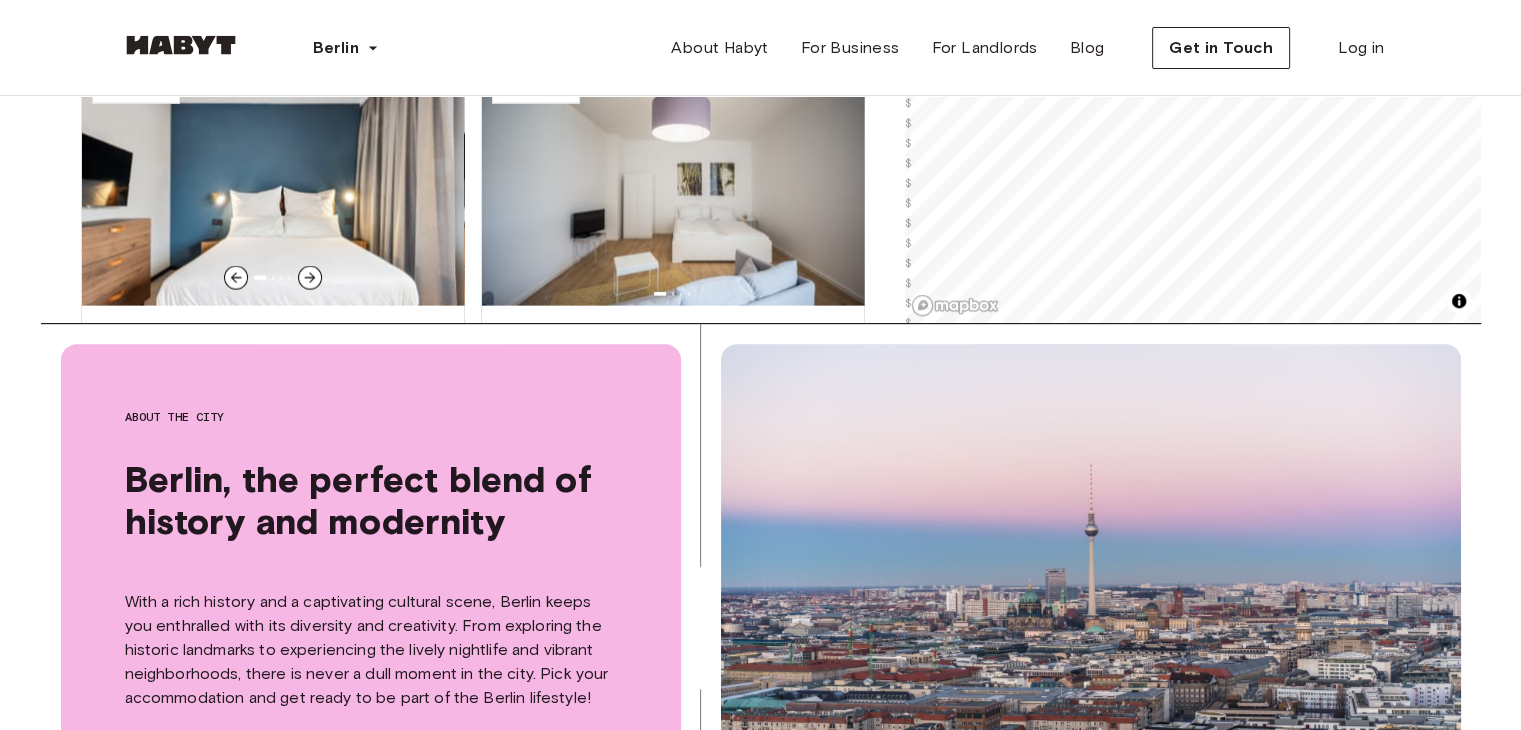 scroll, scrollTop: 4037, scrollLeft: 0, axis: vertical 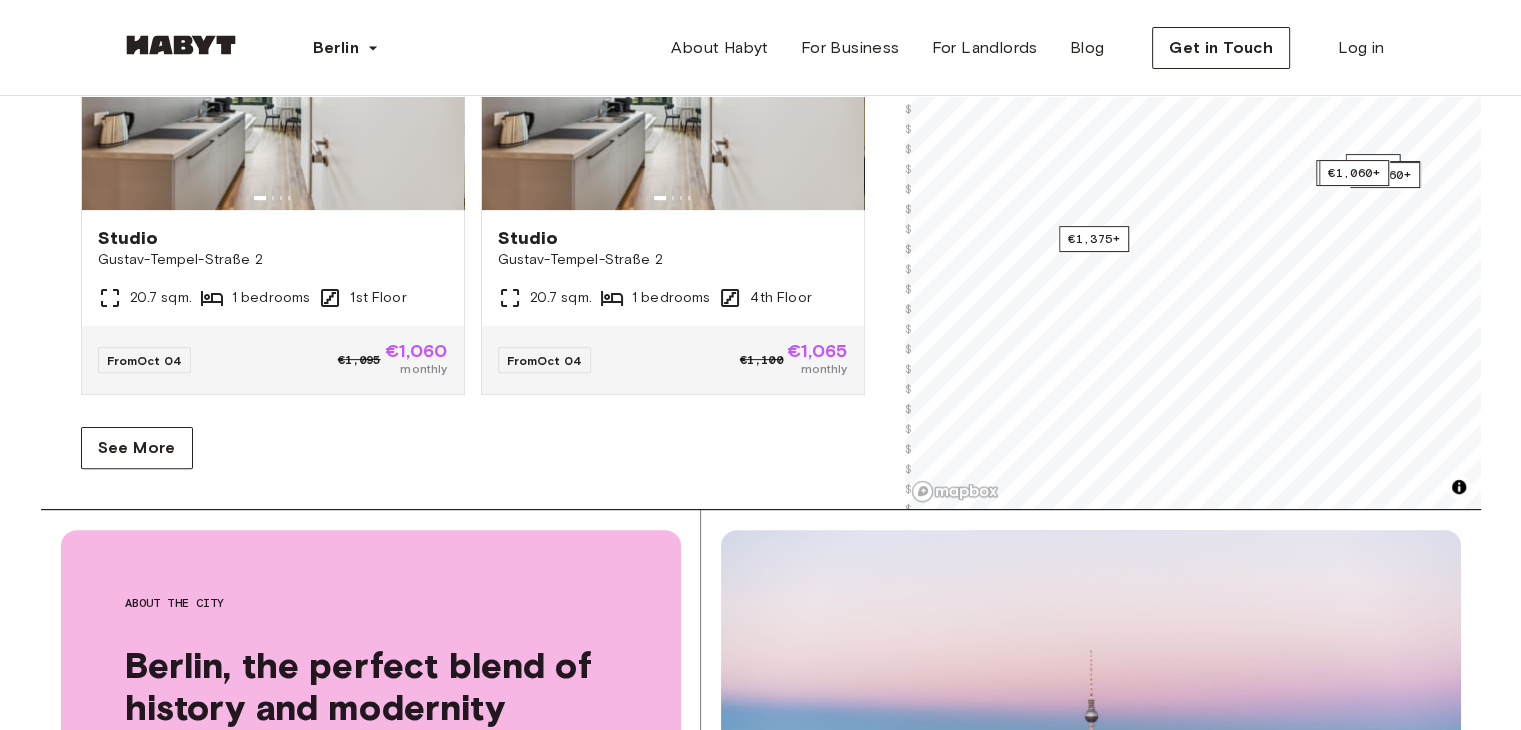 click on "DE-01-481-006-01 STUDIO Studio [STREET] [NUMBER] 1 bedrooms Ground Floor From  Aug 04 €1,280 €1,240 monthly DE-01-481-412-01 STUDIO Studio [STREET] [NUMBER] 1 bedrooms 4th Floor From  Aug 04 €1,280 €1,240 monthly DE-01-482-208-01 STUDIO Studio [STREET] [NUMBER] 1 bedrooms 2nd Floor From  Aug 04 €1,280 €1,240 monthly DE-01-482-209-01 STUDIO Studio [STREET] [NUMBER] 1 bedrooms 2nd Floor From  Aug 04 €1,280 €1,240 monthly DE-01-002-025-01H STUDIO Studio [STREET] [NUMBER] 1 bedrooms 1st Floor From  Aug 04 €960 €930 monthly DE-01-480-314-01 STUDIO Studio [STREET] [NUMBER] 1 bedrooms 3rd Floor From  Aug 04 €1,190 €1,155 monthly DE-01-482-310-01 STUDIO Studio [STREET] [NUMBER] 1 bedrooms 3rd Floor From  Aug 04 €1,190 €1,155 monthly DE-01-482-403-01 STUDIO Studio [STREET] [NUMBER] 1 bedrooms 4th Floor From  Aug 04 €1,190 €1,155 monthly DE-01-482-203-01 STUDIO Studio [STREET] [NUMBER] 29.04 sqm. From" at bounding box center [473, -4056] 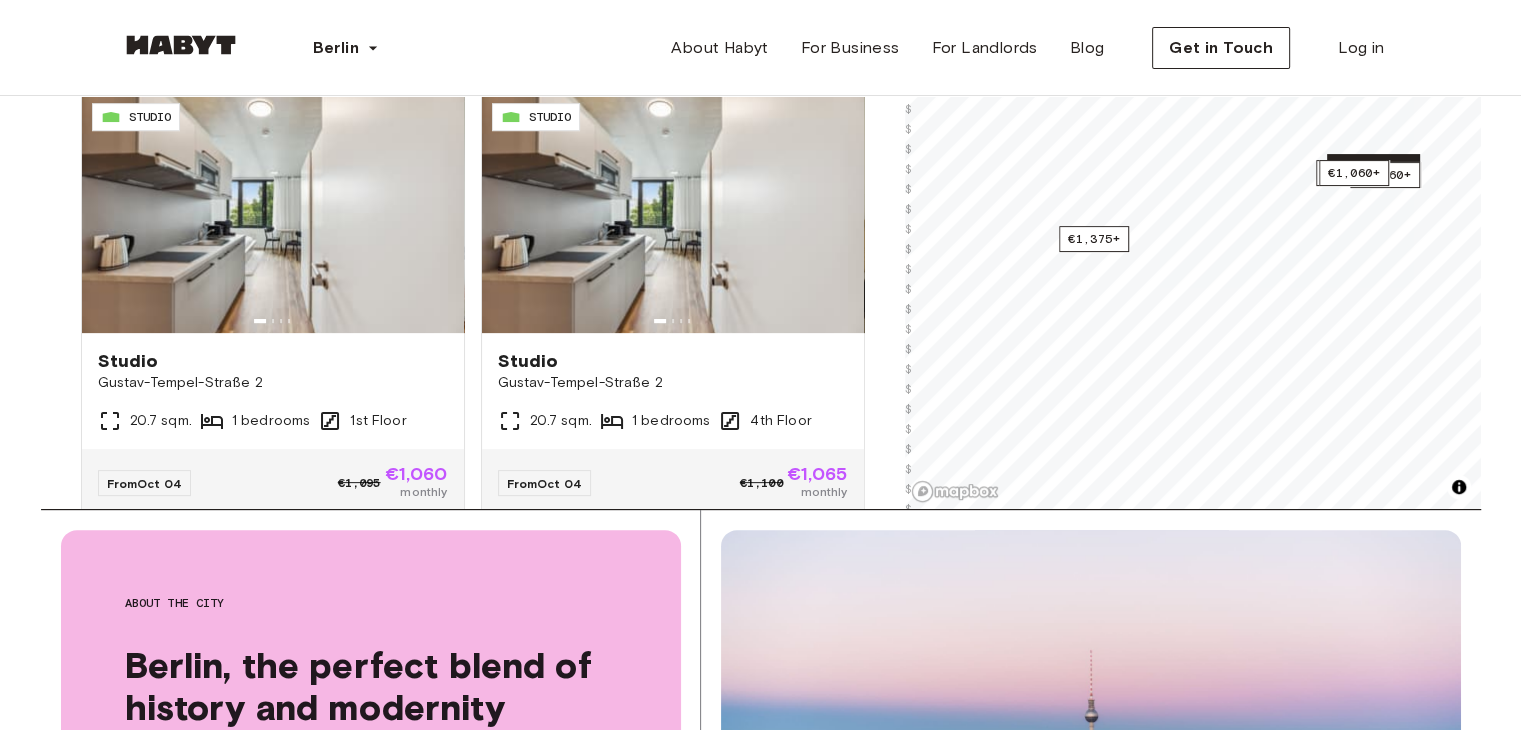 scroll, scrollTop: 8367, scrollLeft: 0, axis: vertical 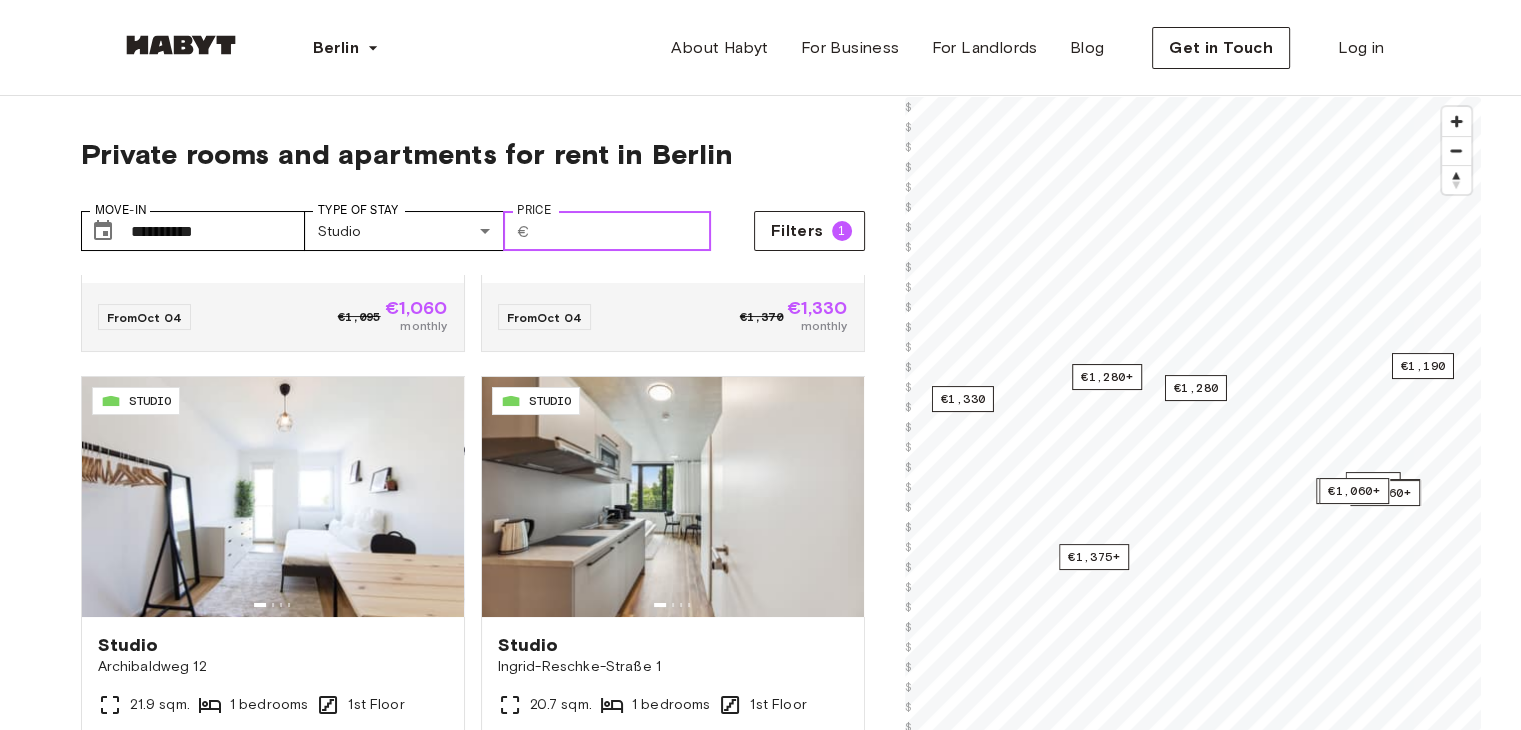 click on "Price" at bounding box center [624, 231] 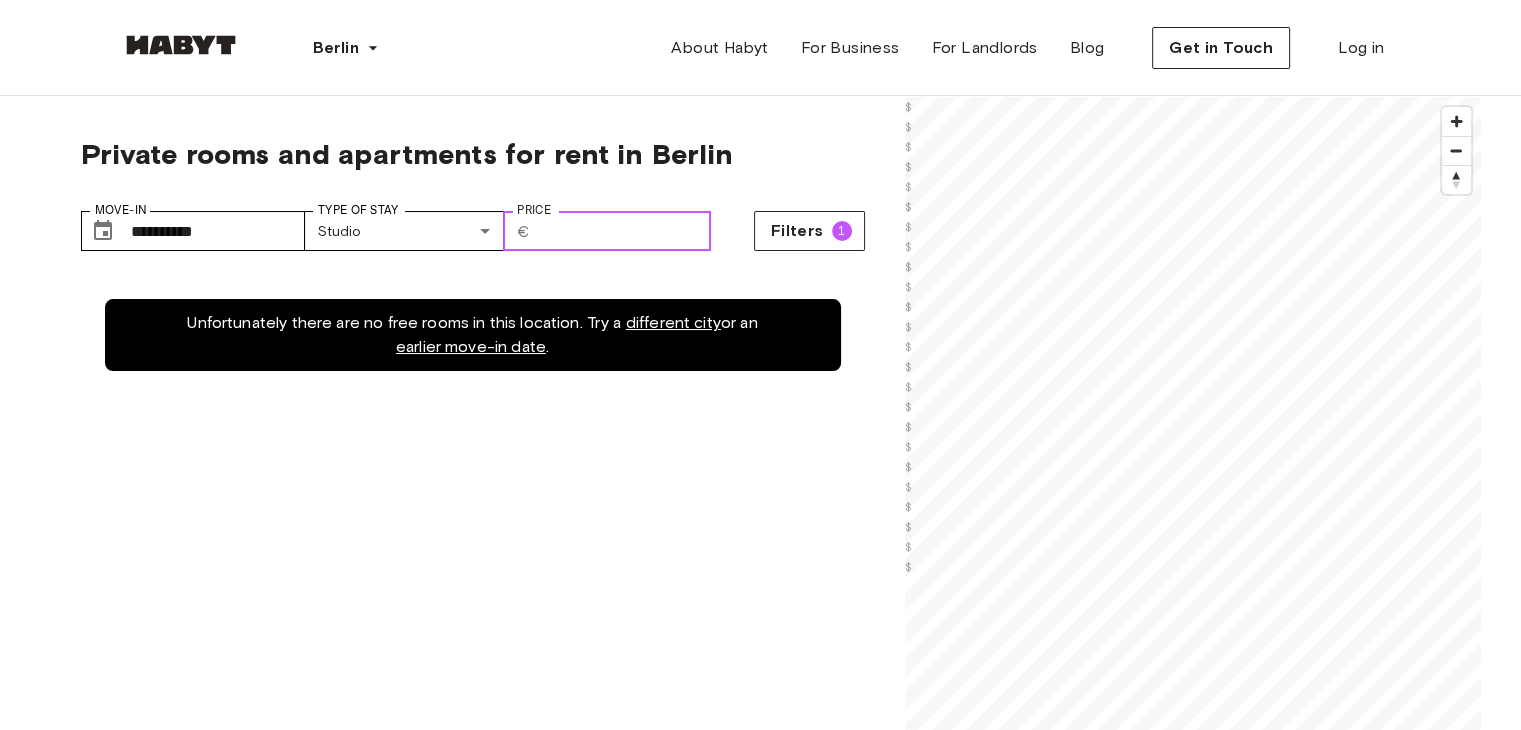scroll, scrollTop: 0, scrollLeft: 0, axis: both 